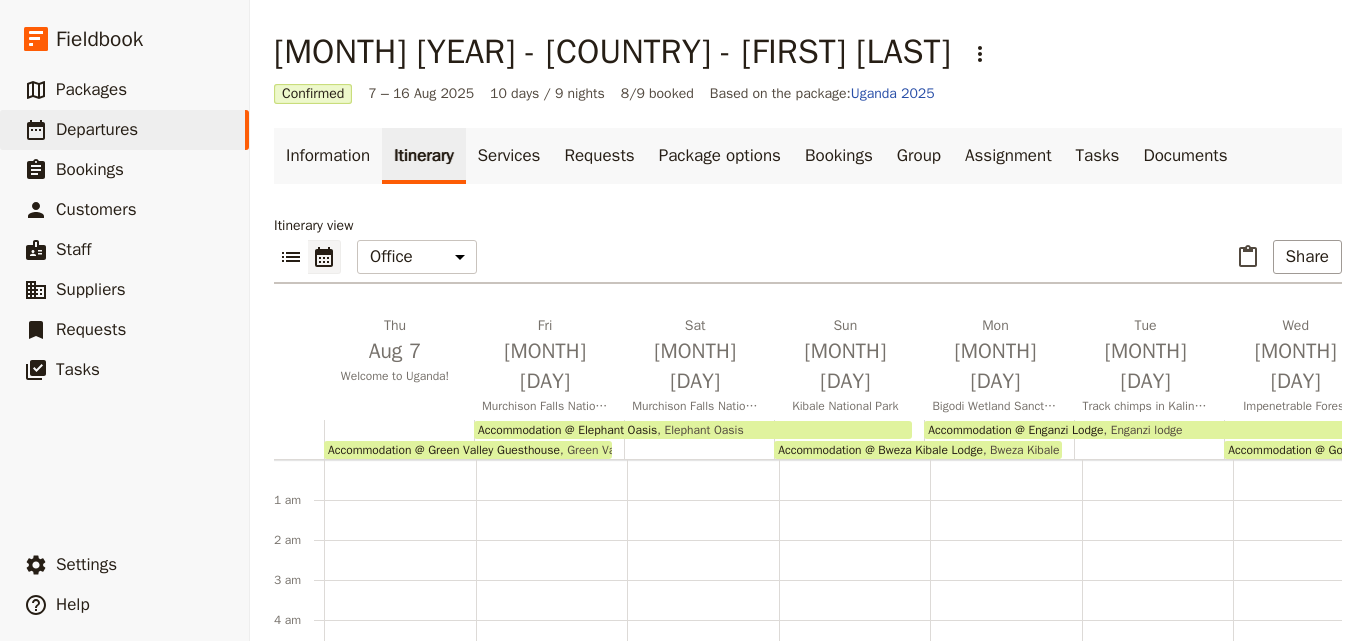 scroll, scrollTop: 0, scrollLeft: 0, axis: both 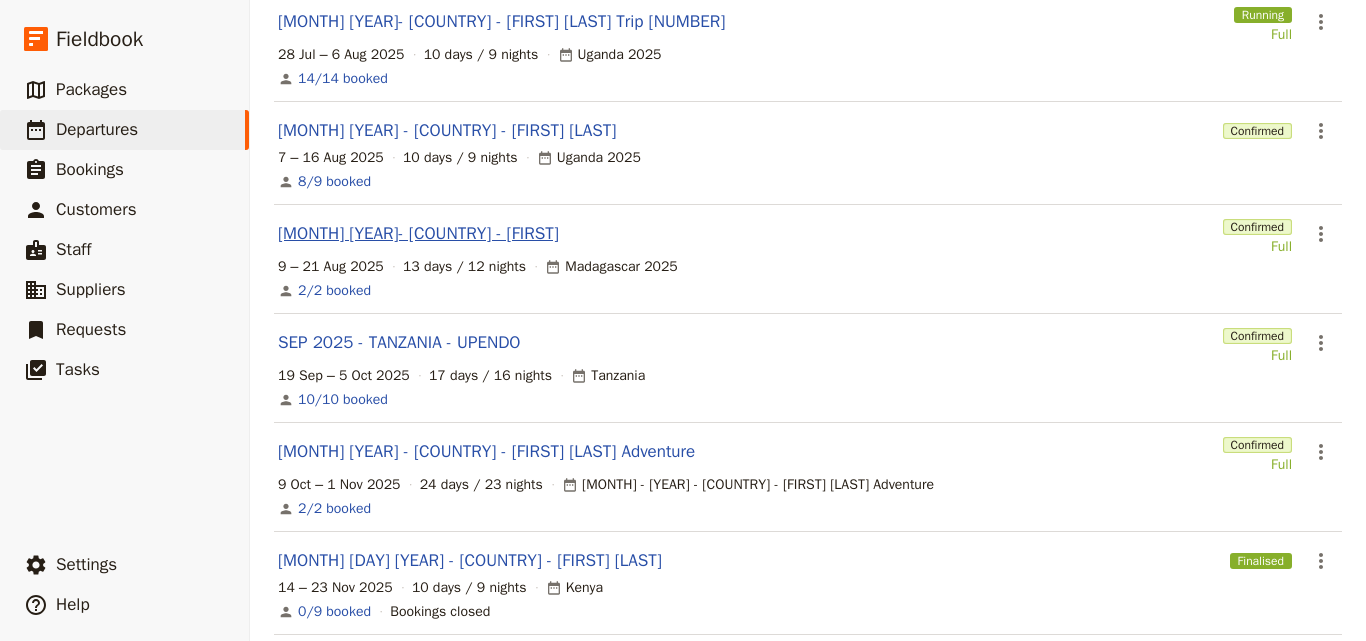 click on "[MONTH] [YEAR]- [COUNTRY] - [FIRST]" at bounding box center [418, 234] 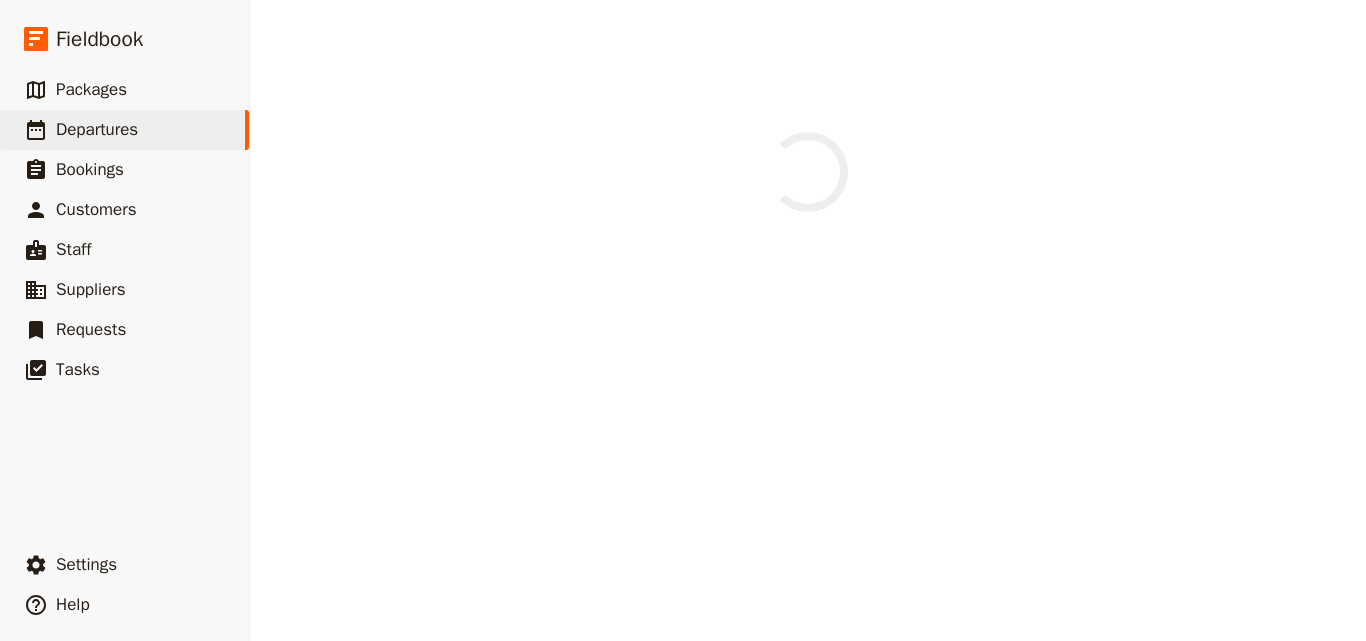 scroll, scrollTop: 0, scrollLeft: 0, axis: both 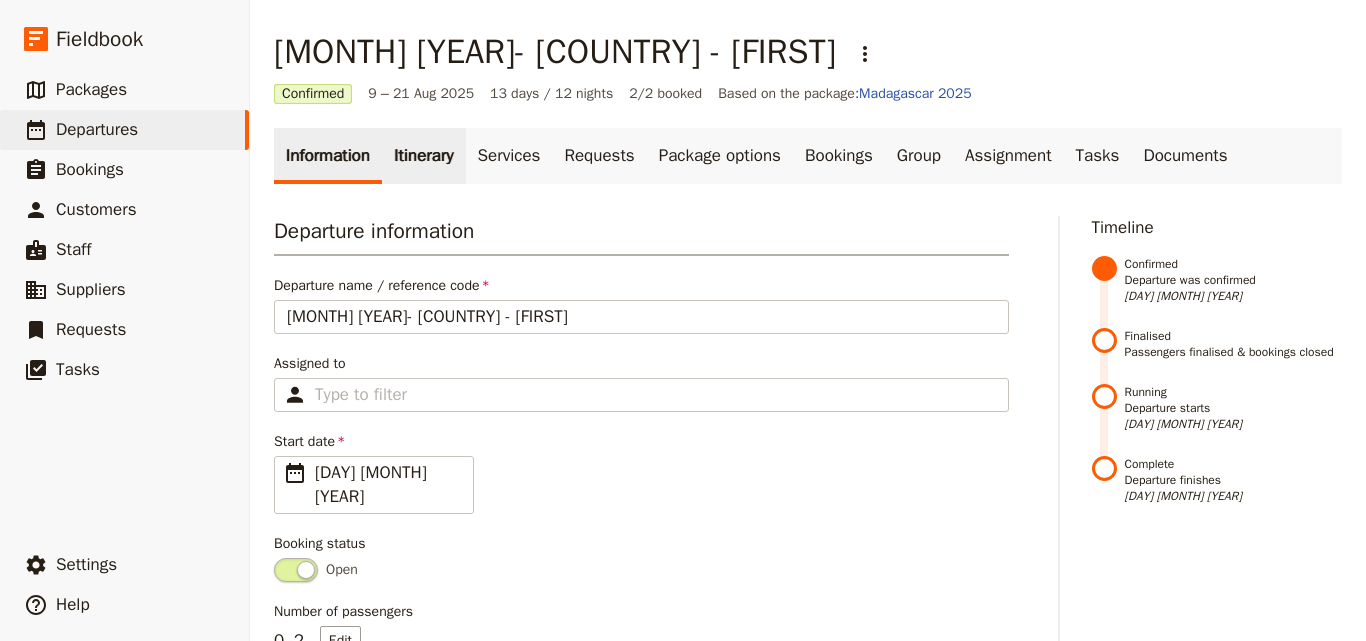 click on "Itinerary" at bounding box center (423, 156) 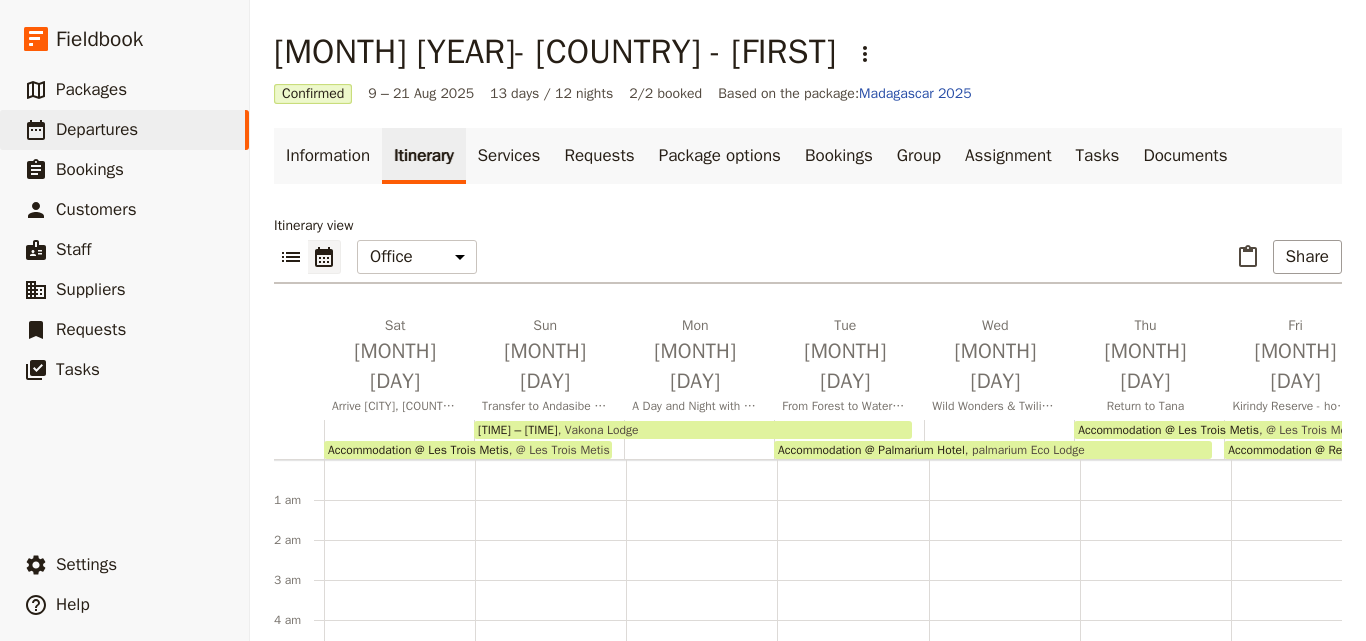 scroll, scrollTop: 220, scrollLeft: 0, axis: vertical 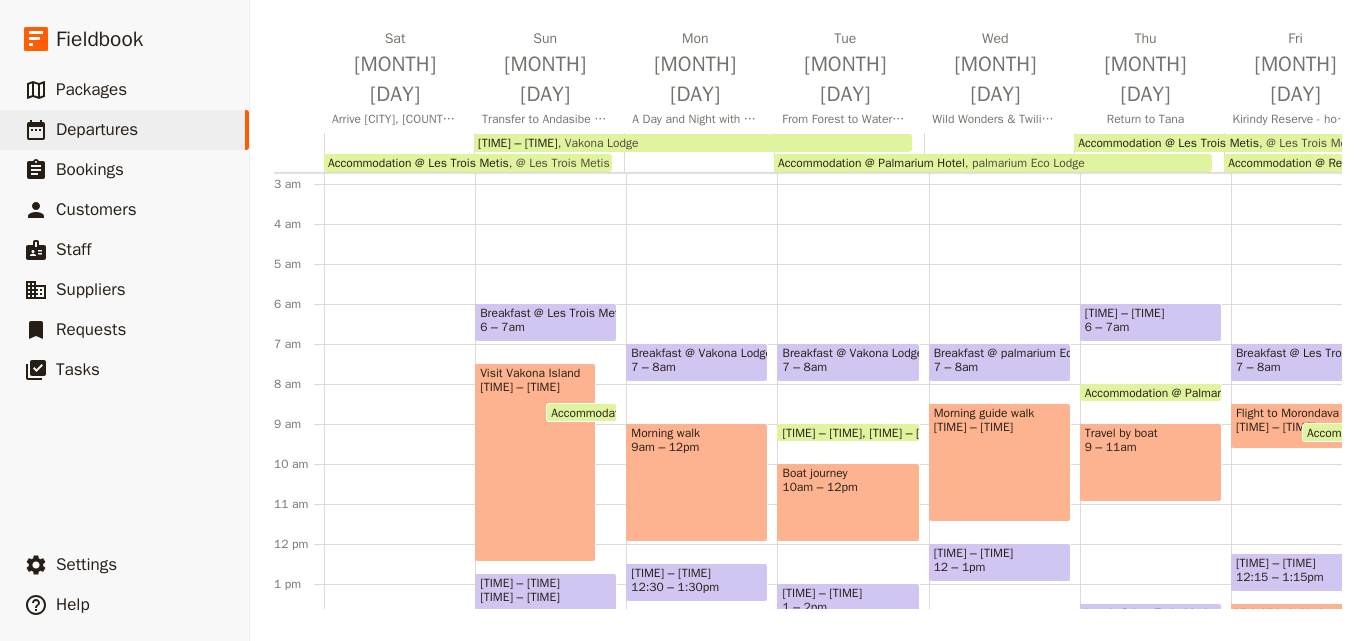 click on "Travel by boat [TIME]" at bounding box center [1151, 462] 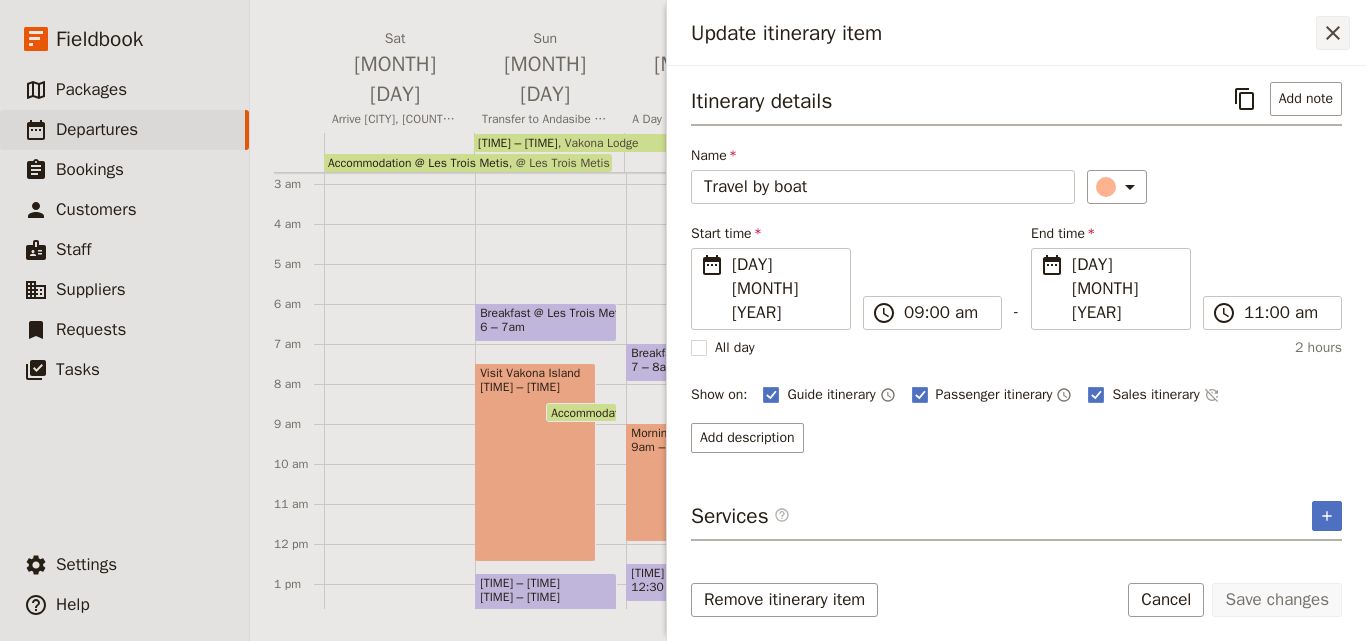 click 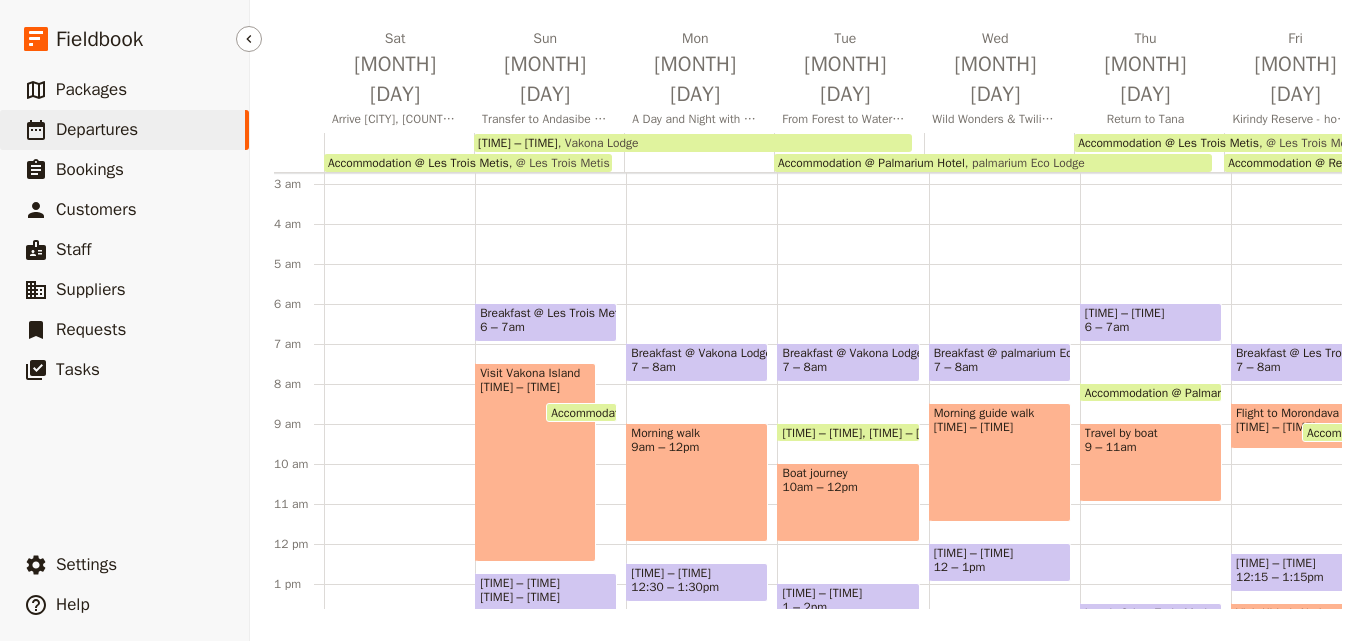 click on "​ Departures" at bounding box center (124, 130) 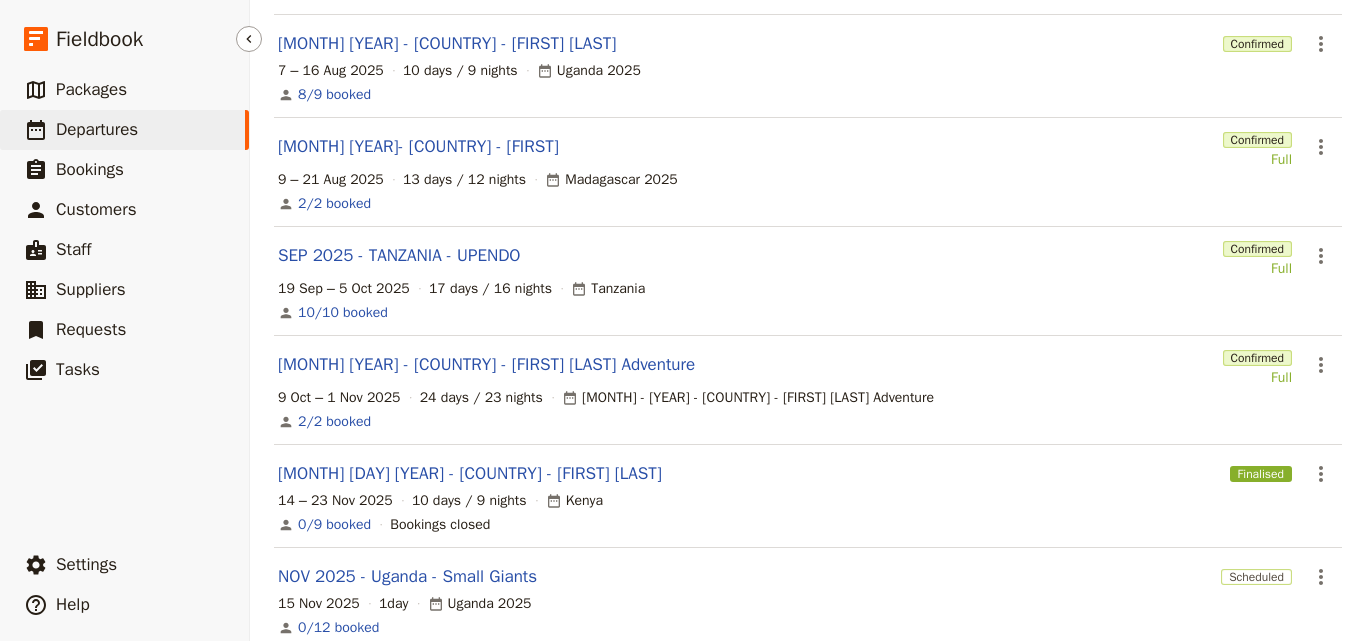 scroll, scrollTop: 271, scrollLeft: 0, axis: vertical 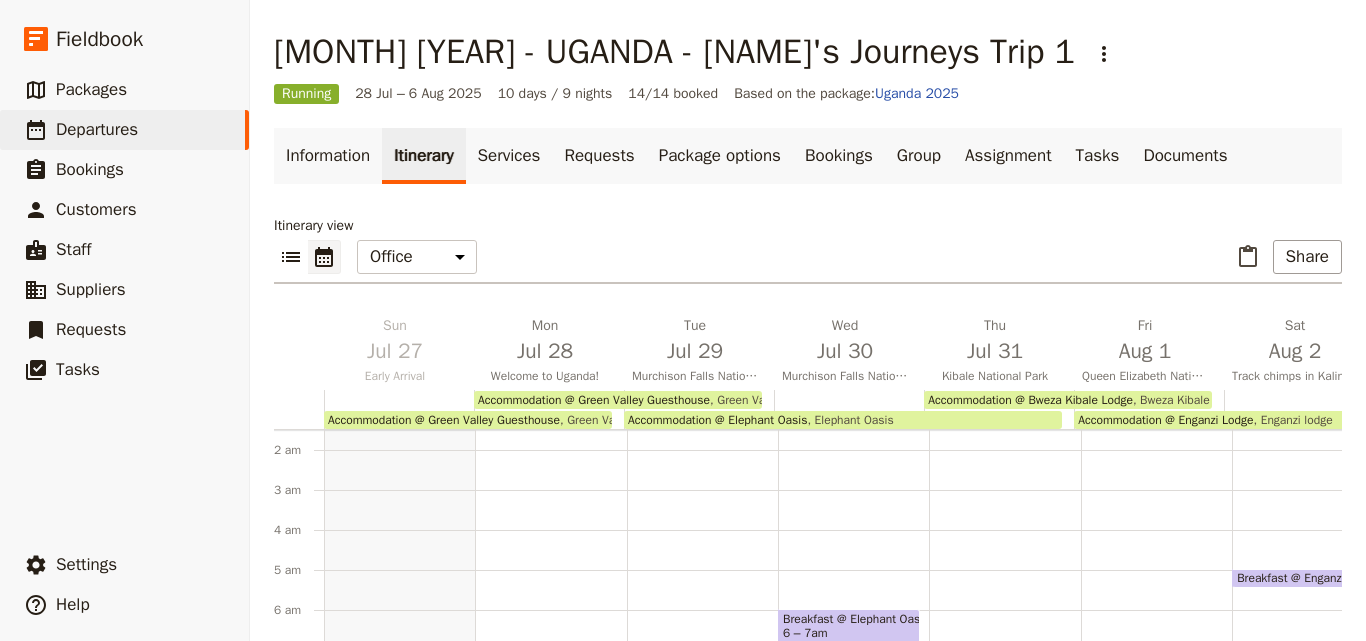 click on "Itinerary" at bounding box center (423, 156) 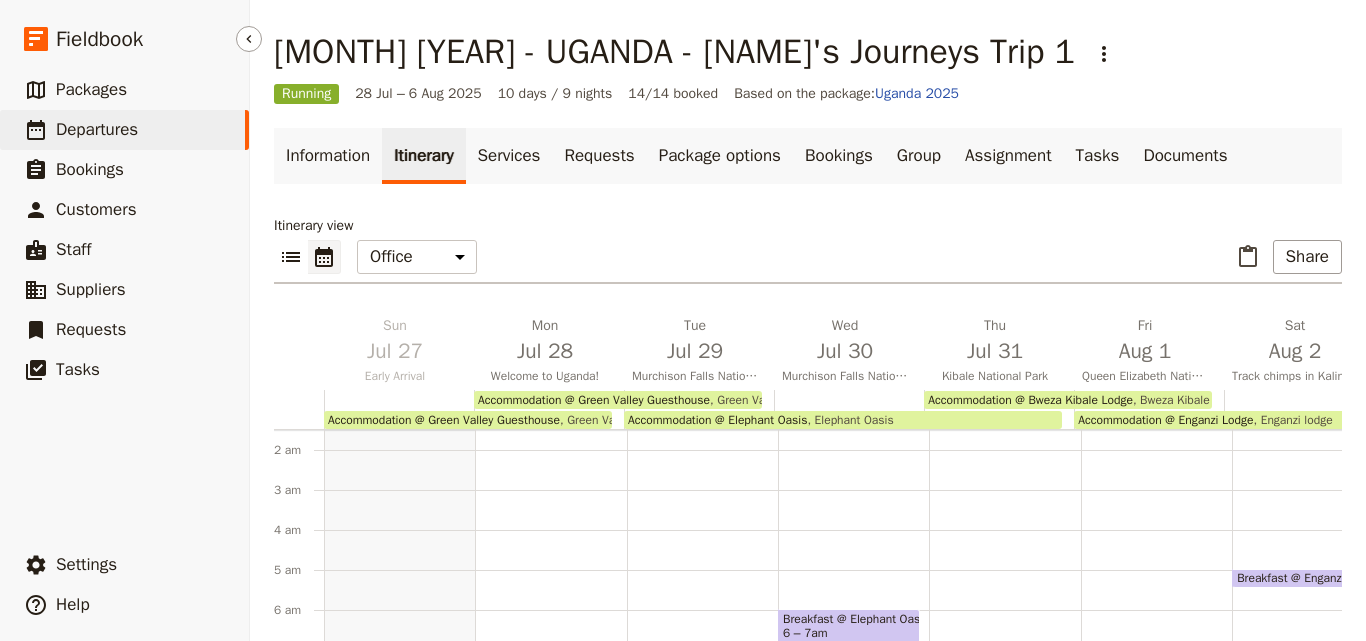 click on "Departures" at bounding box center (97, 129) 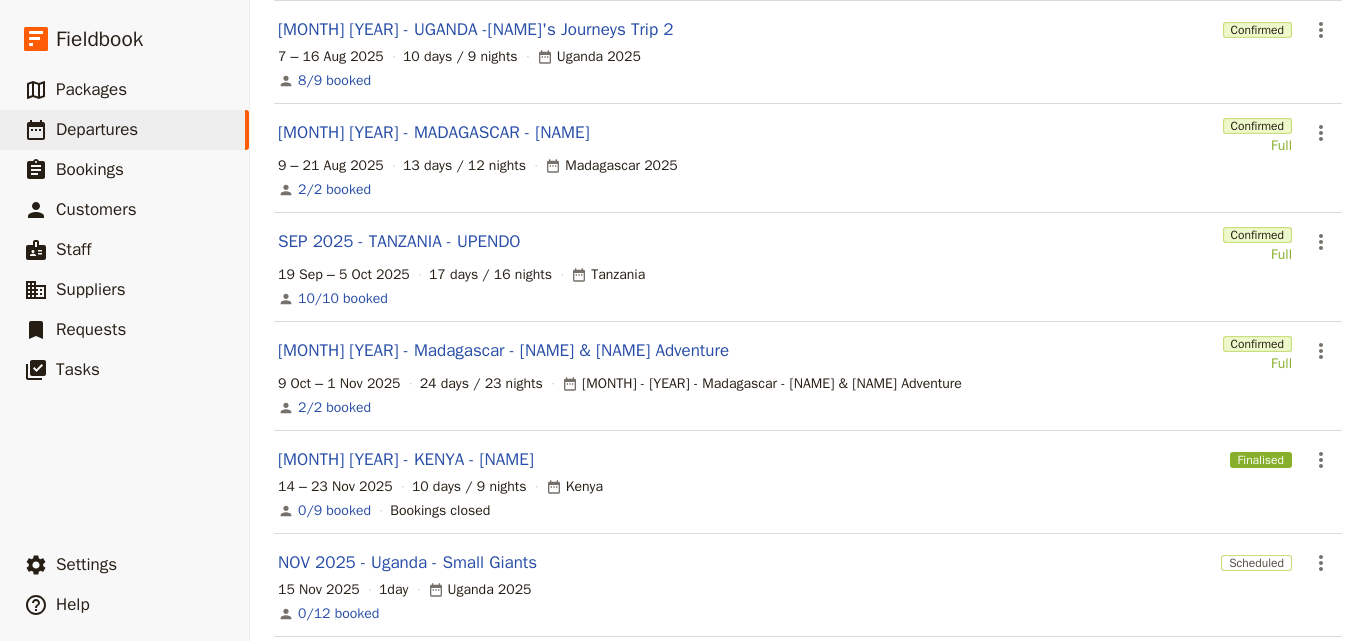 scroll, scrollTop: 400, scrollLeft: 0, axis: vertical 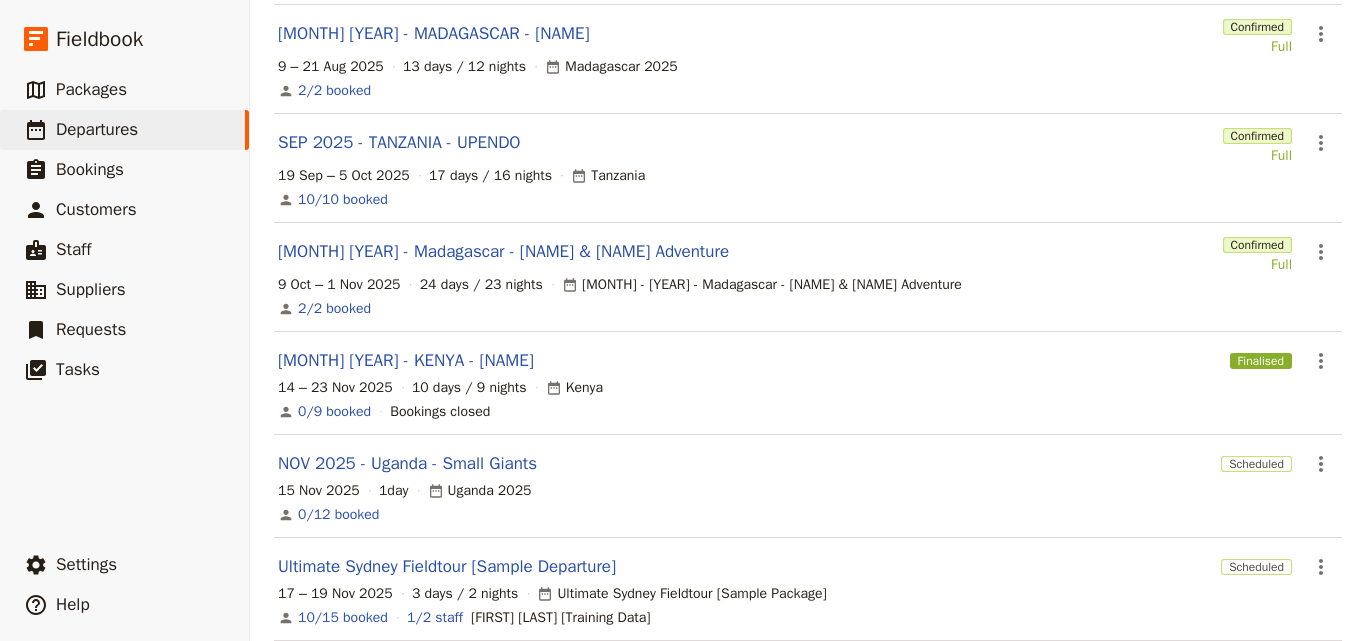 click on "SEP 2025 - TANZANIA - UPENDO Confirmed Full ​ 19 Sep – 5 Oct 2025 17 days   /   16 nights Tanzania  10/10 booked" at bounding box center (808, 168) 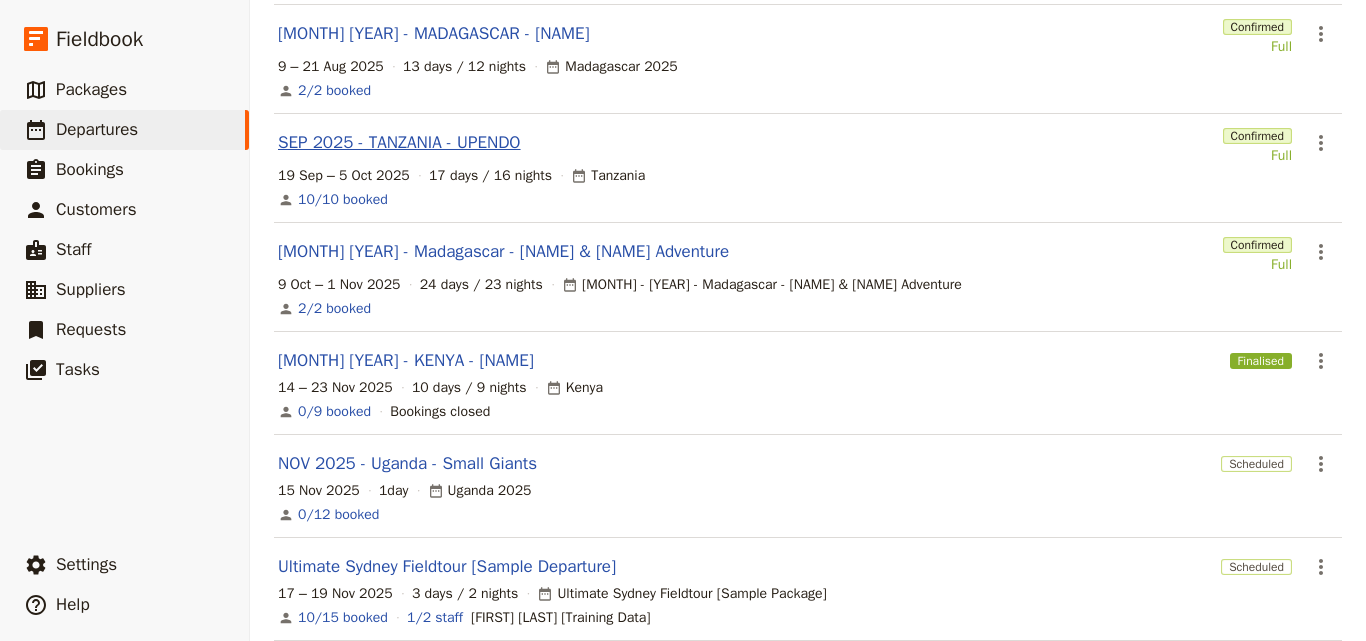 click on "SEP 2025 - TANZANIA - UPENDO" at bounding box center (399, 143) 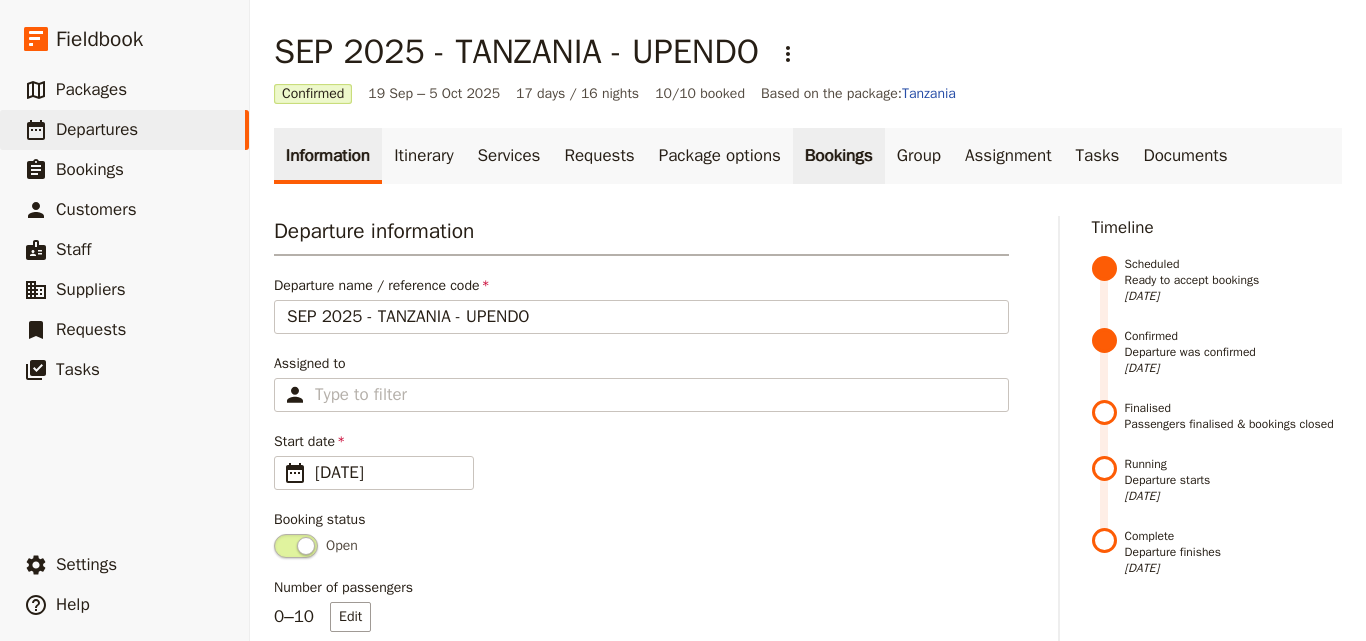 click on "Bookings" at bounding box center [839, 156] 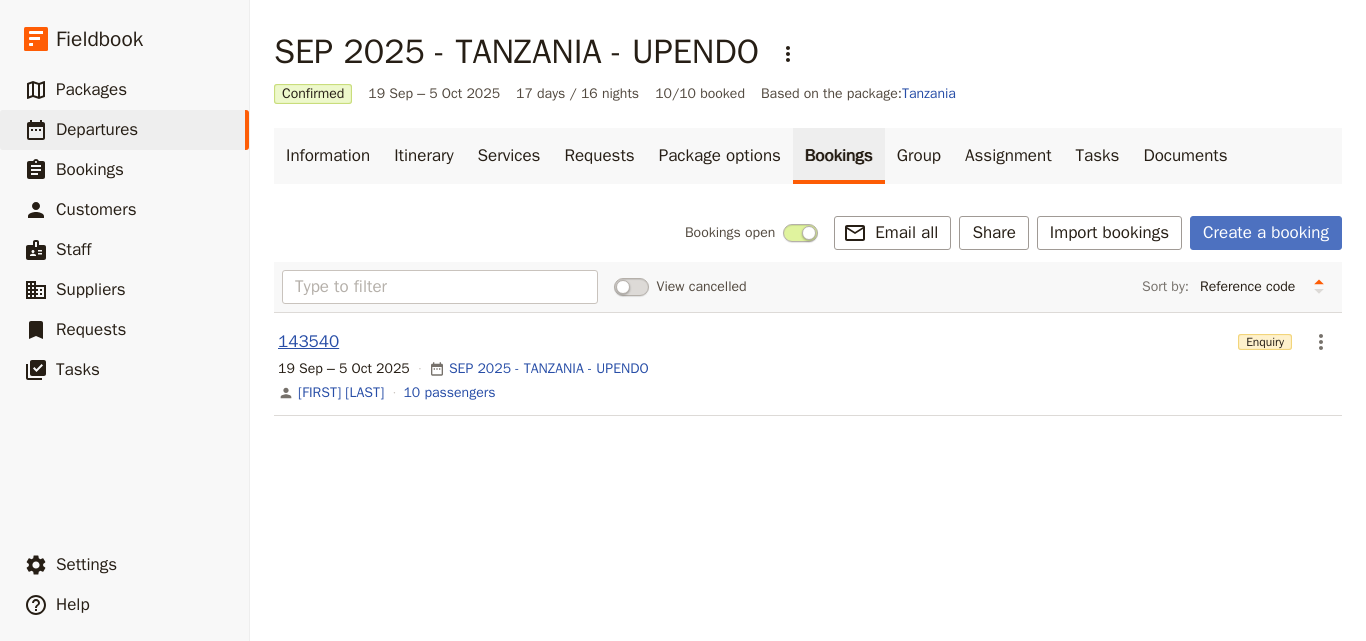 click on "143540" at bounding box center (308, 342) 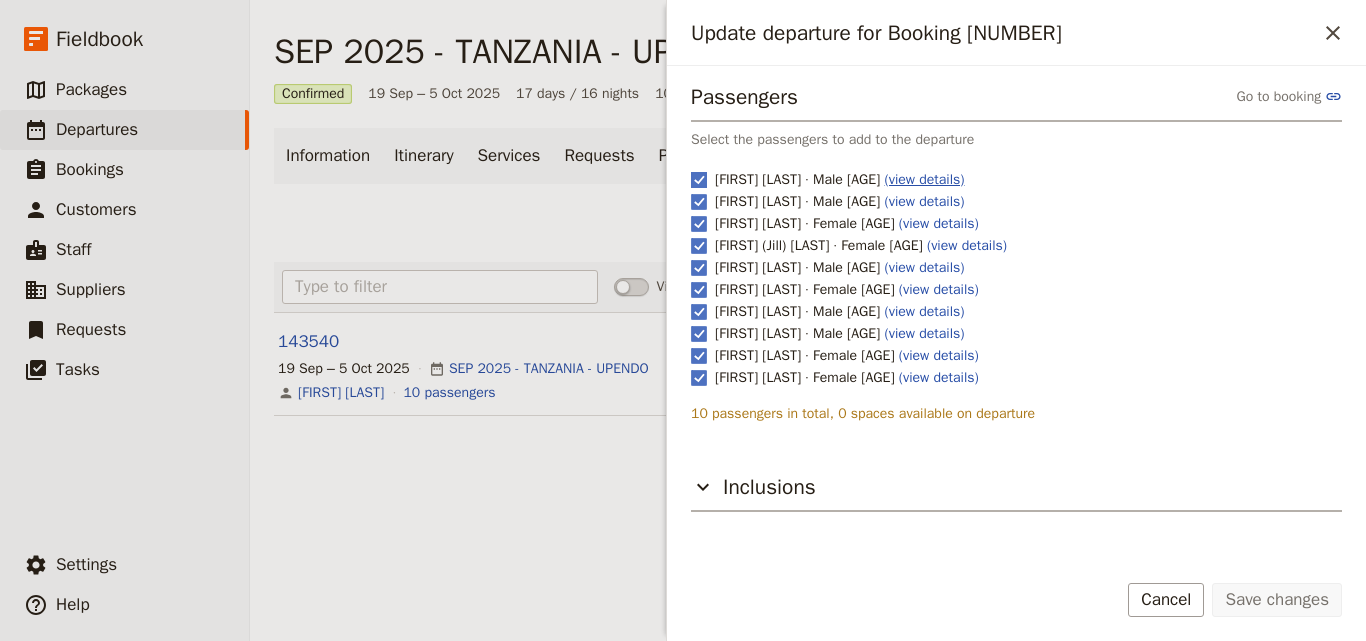 click on "(view details)" at bounding box center (925, 179) 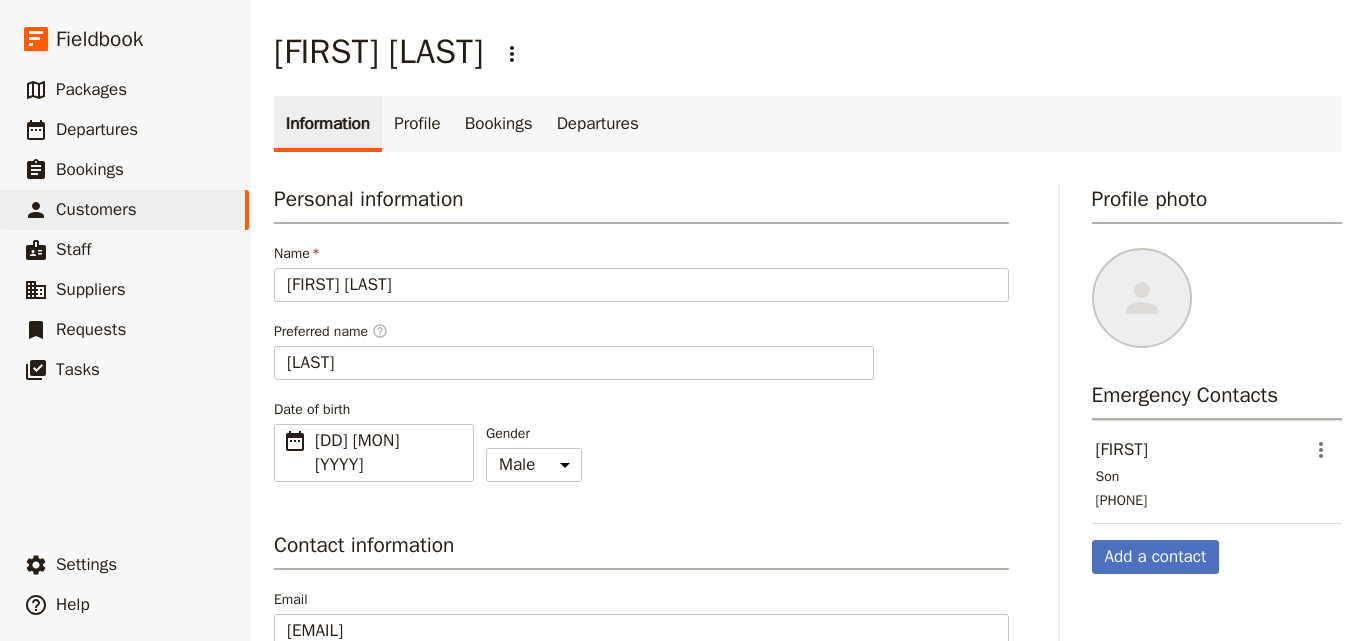select on "MALE" 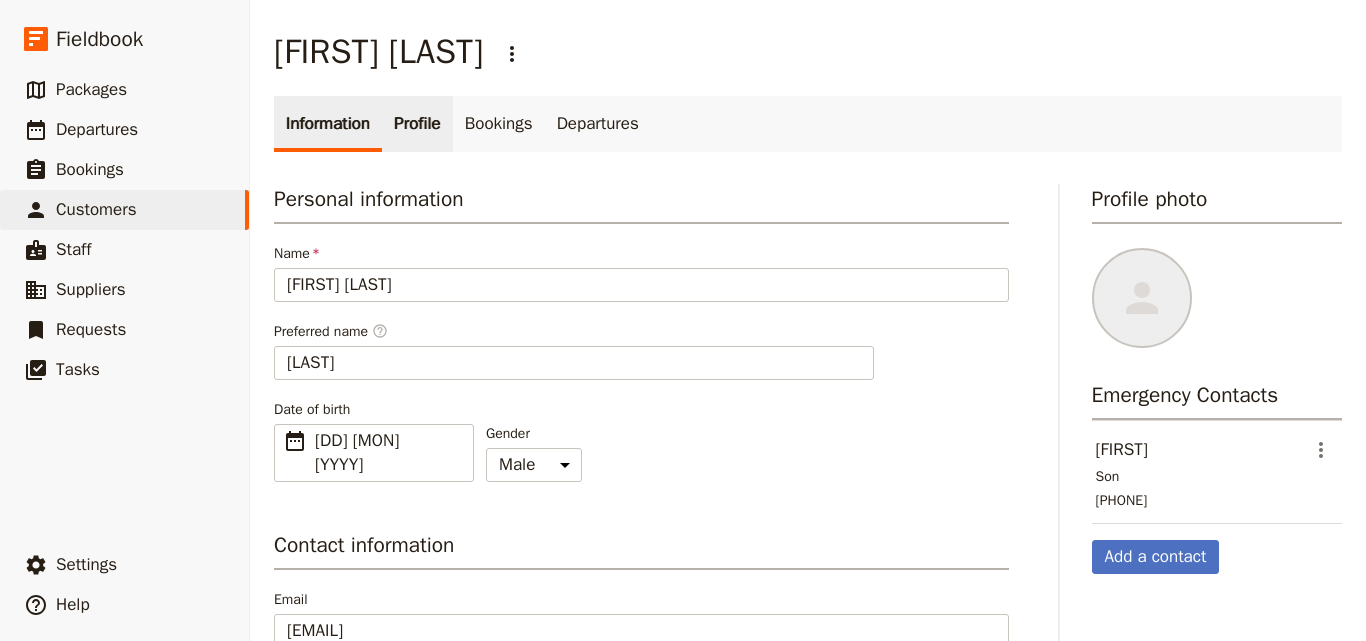 click on "Profile" at bounding box center [417, 124] 